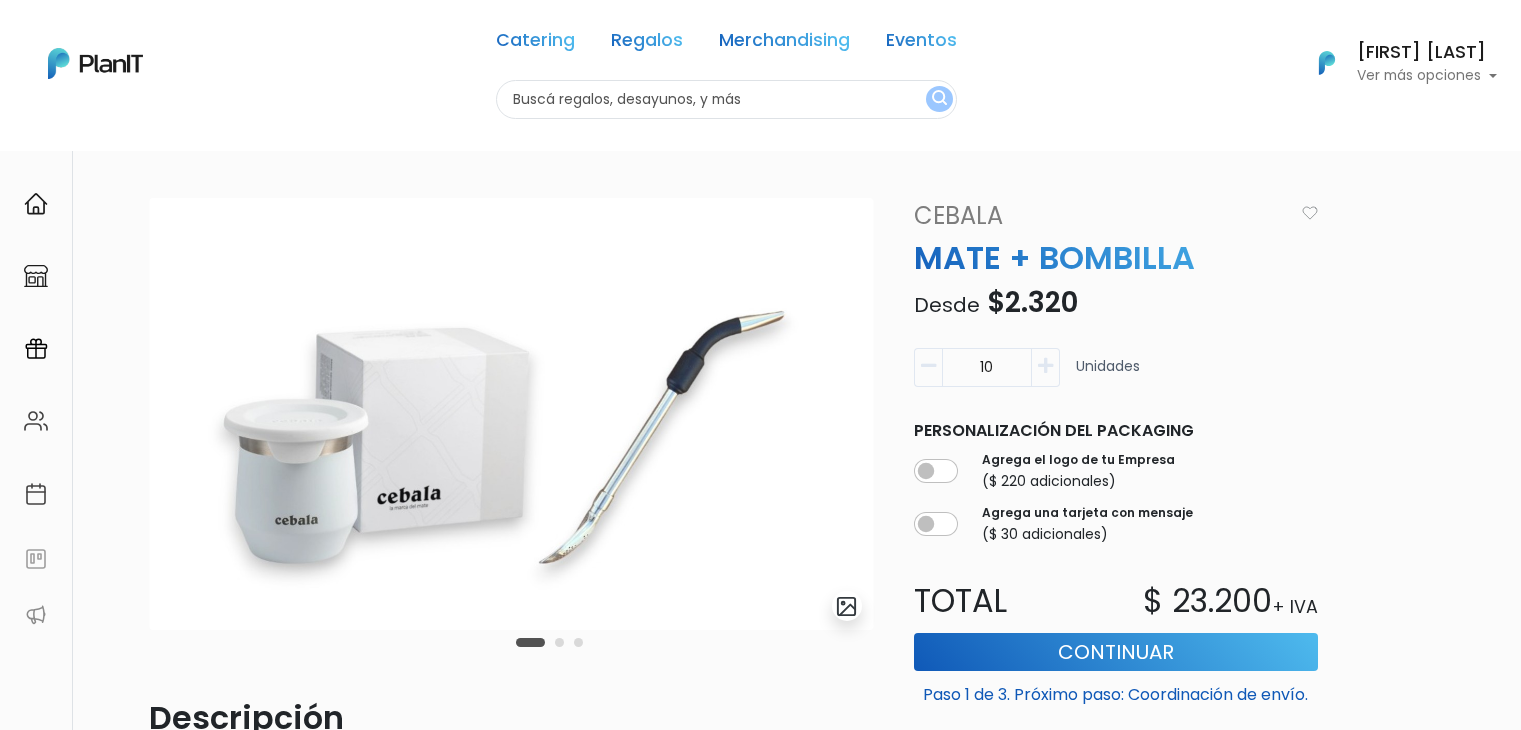 scroll, scrollTop: 0, scrollLeft: 0, axis: both 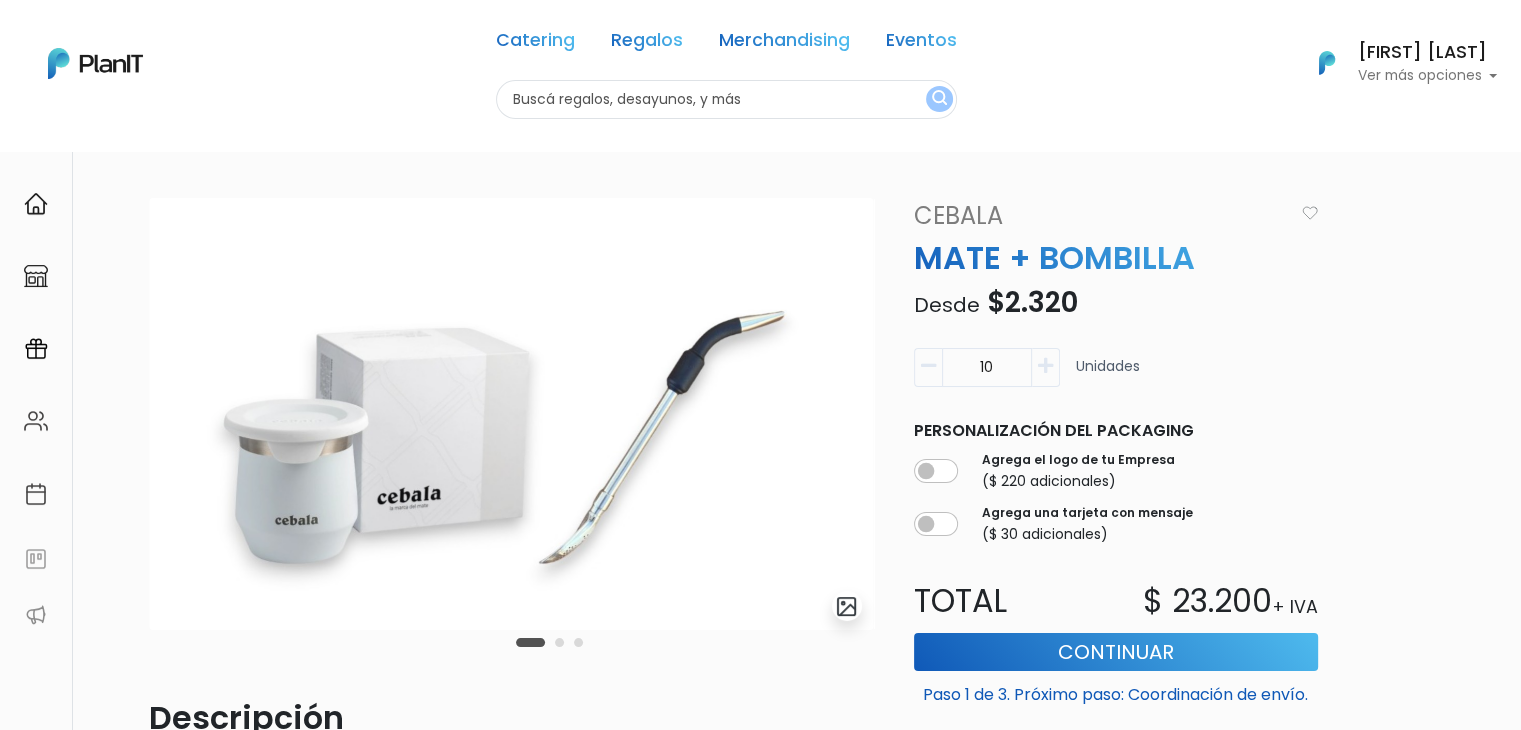 click at bounding box center [726, 99] 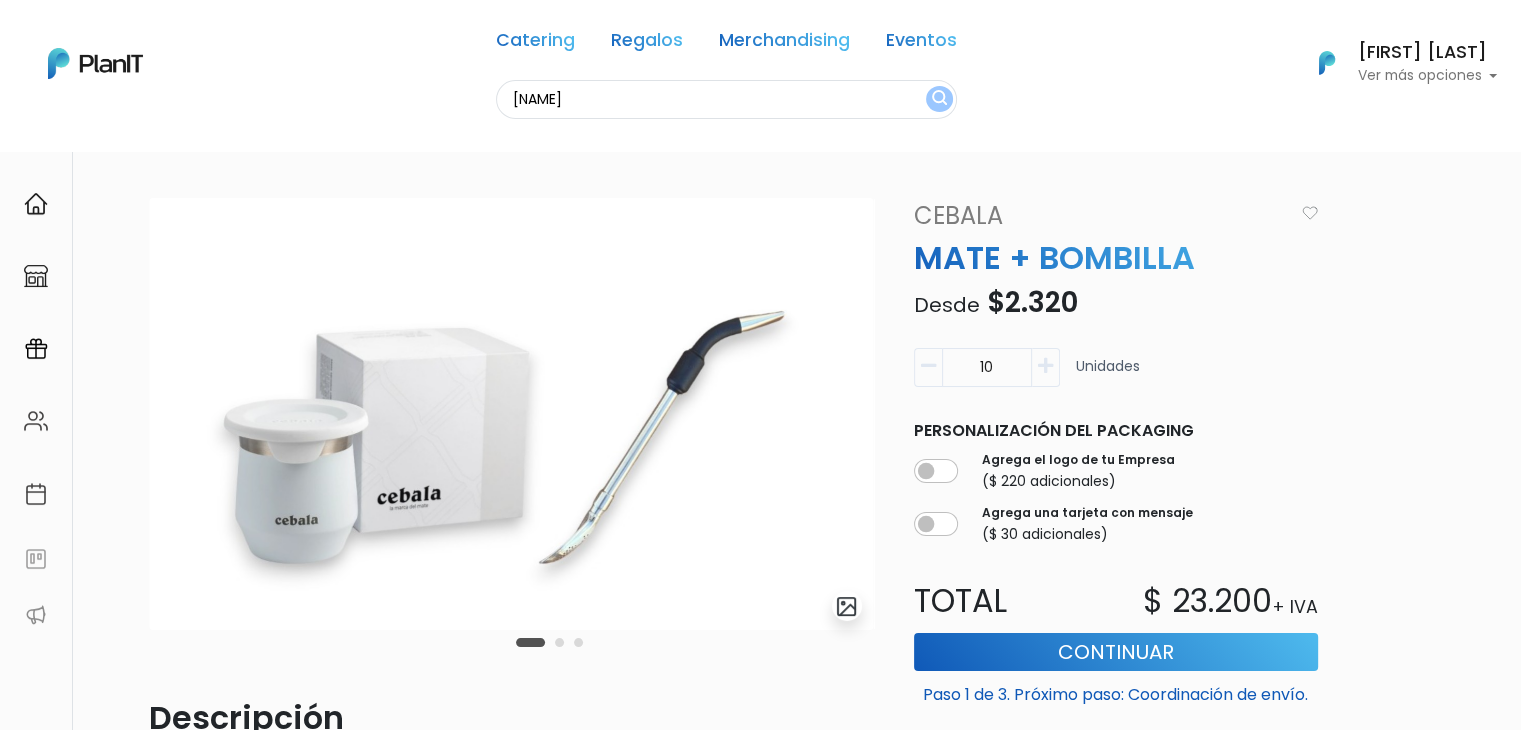 type on "[NAME]" 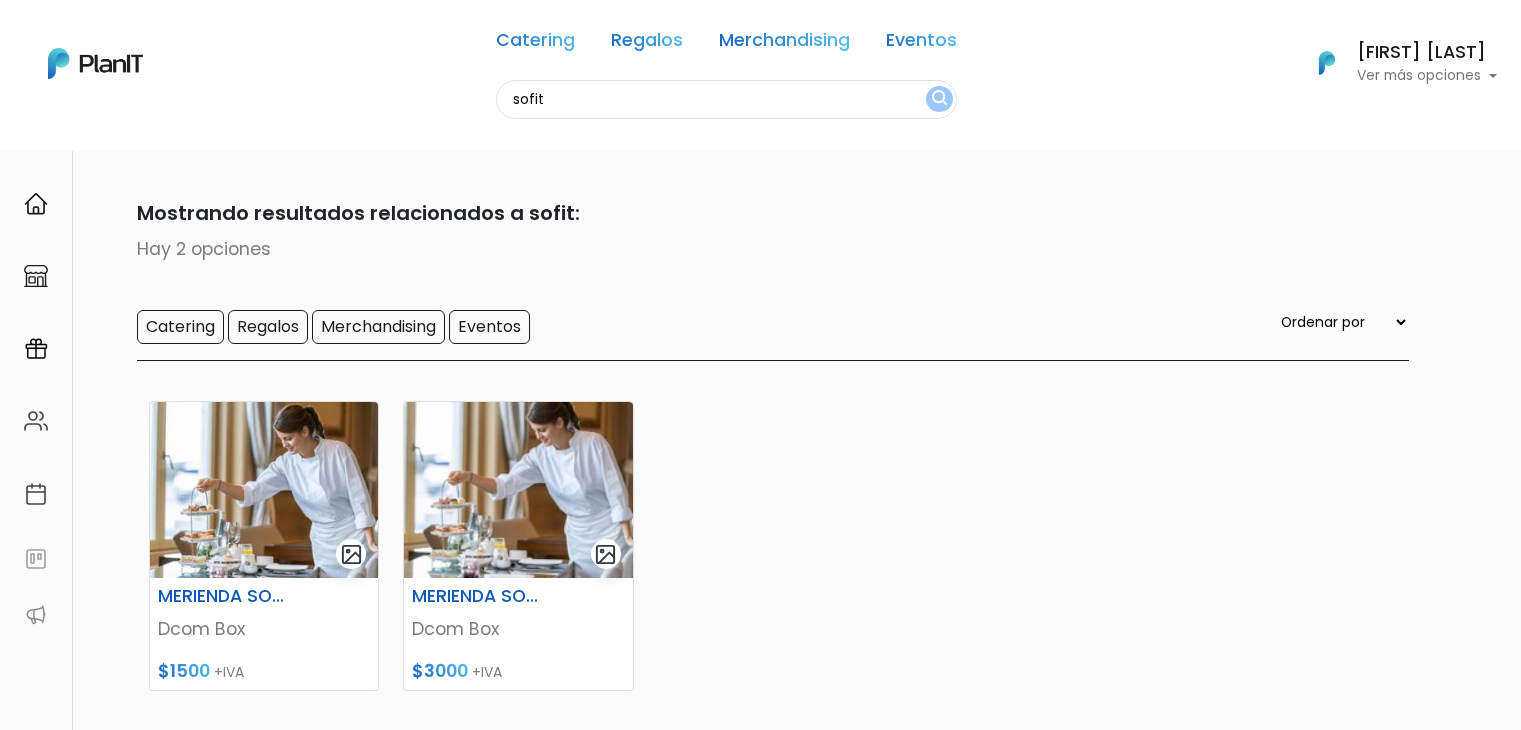 scroll, scrollTop: 0, scrollLeft: 0, axis: both 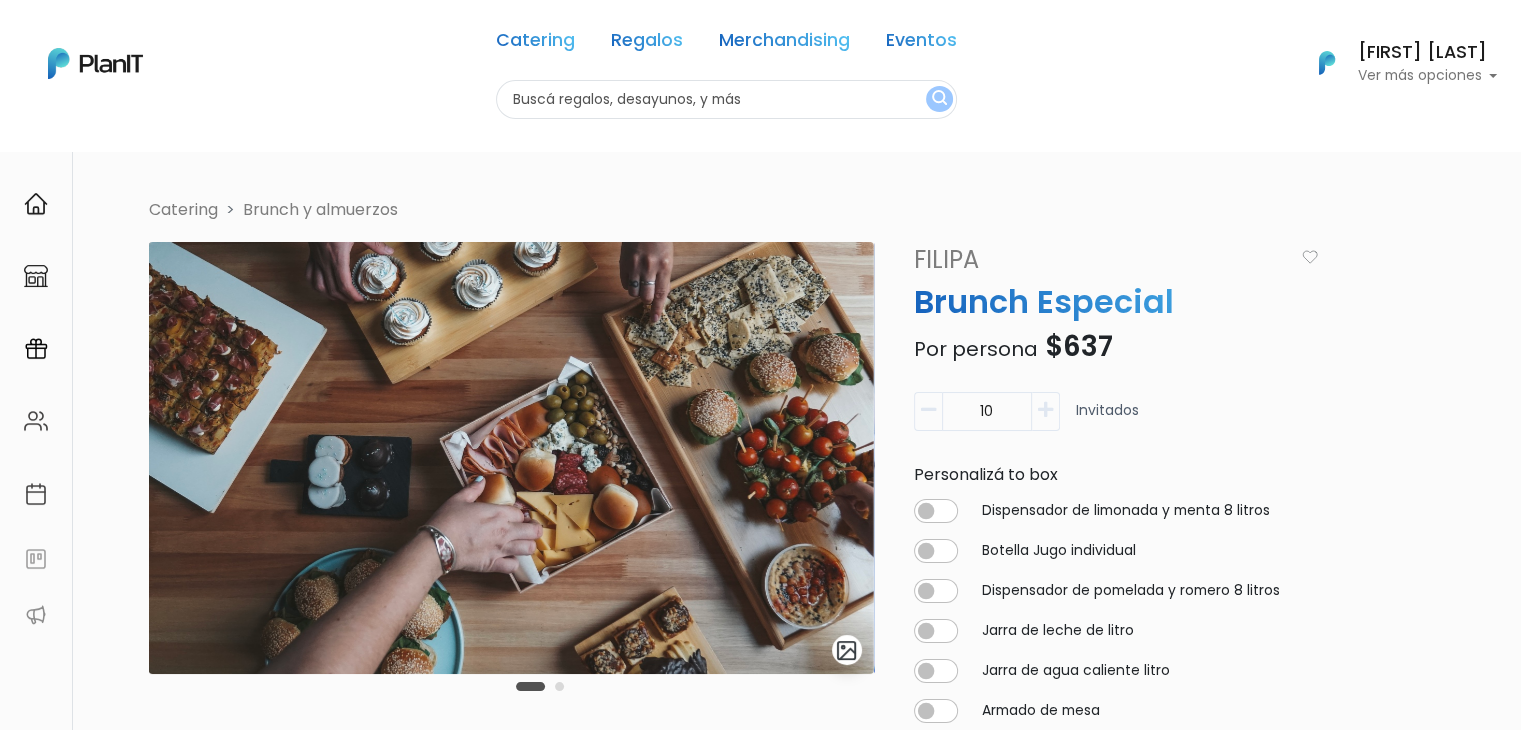 click at bounding box center (726, 99) 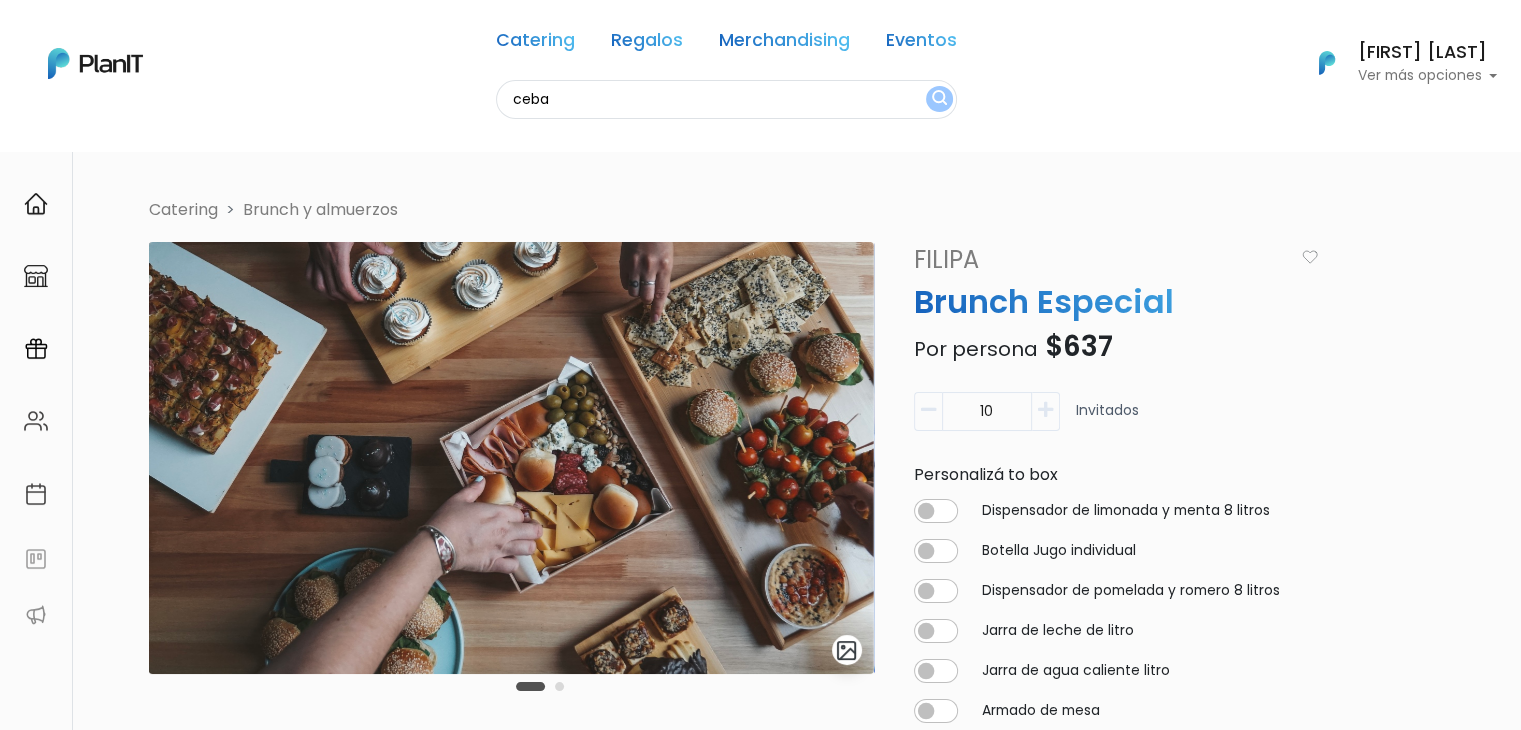 type on "ceba" 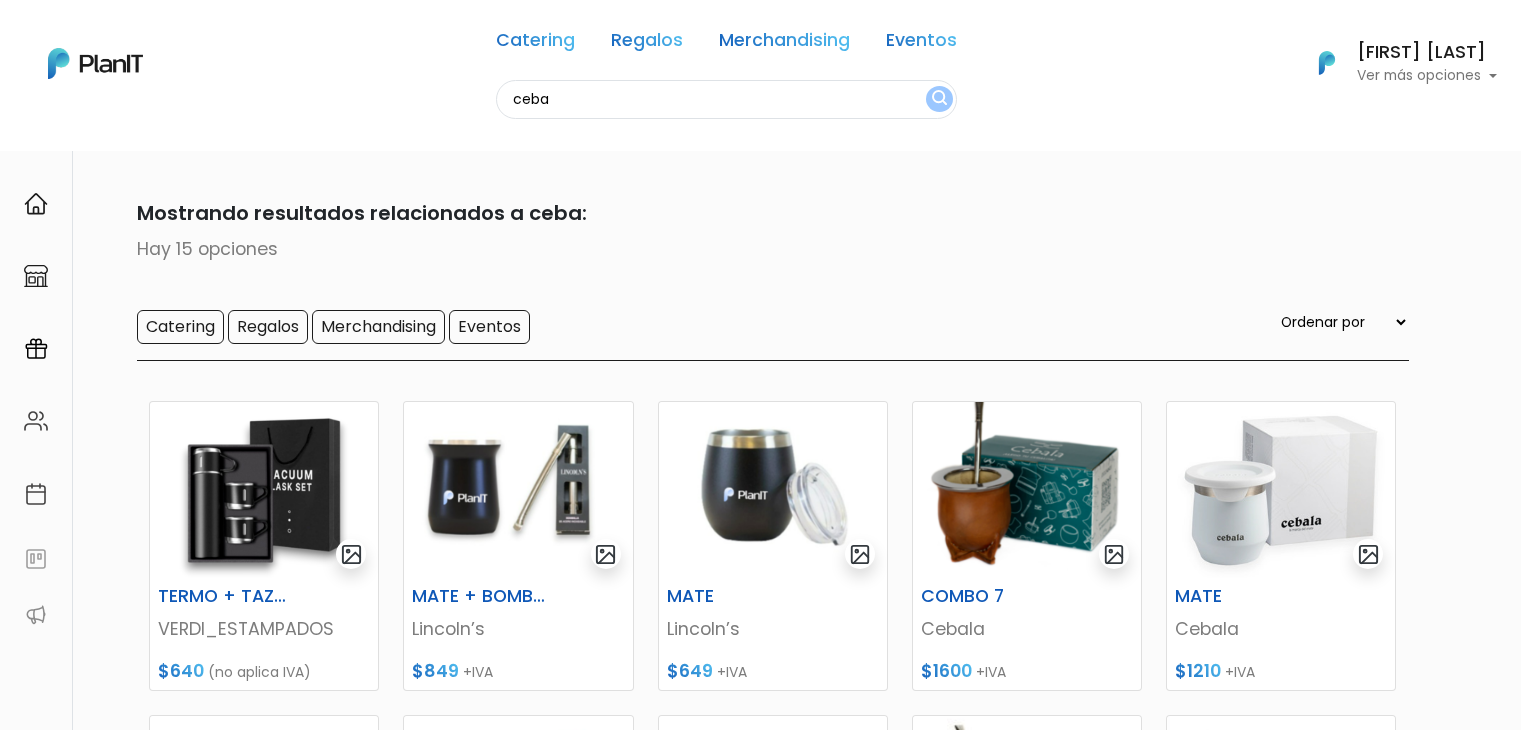 scroll, scrollTop: 0, scrollLeft: 0, axis: both 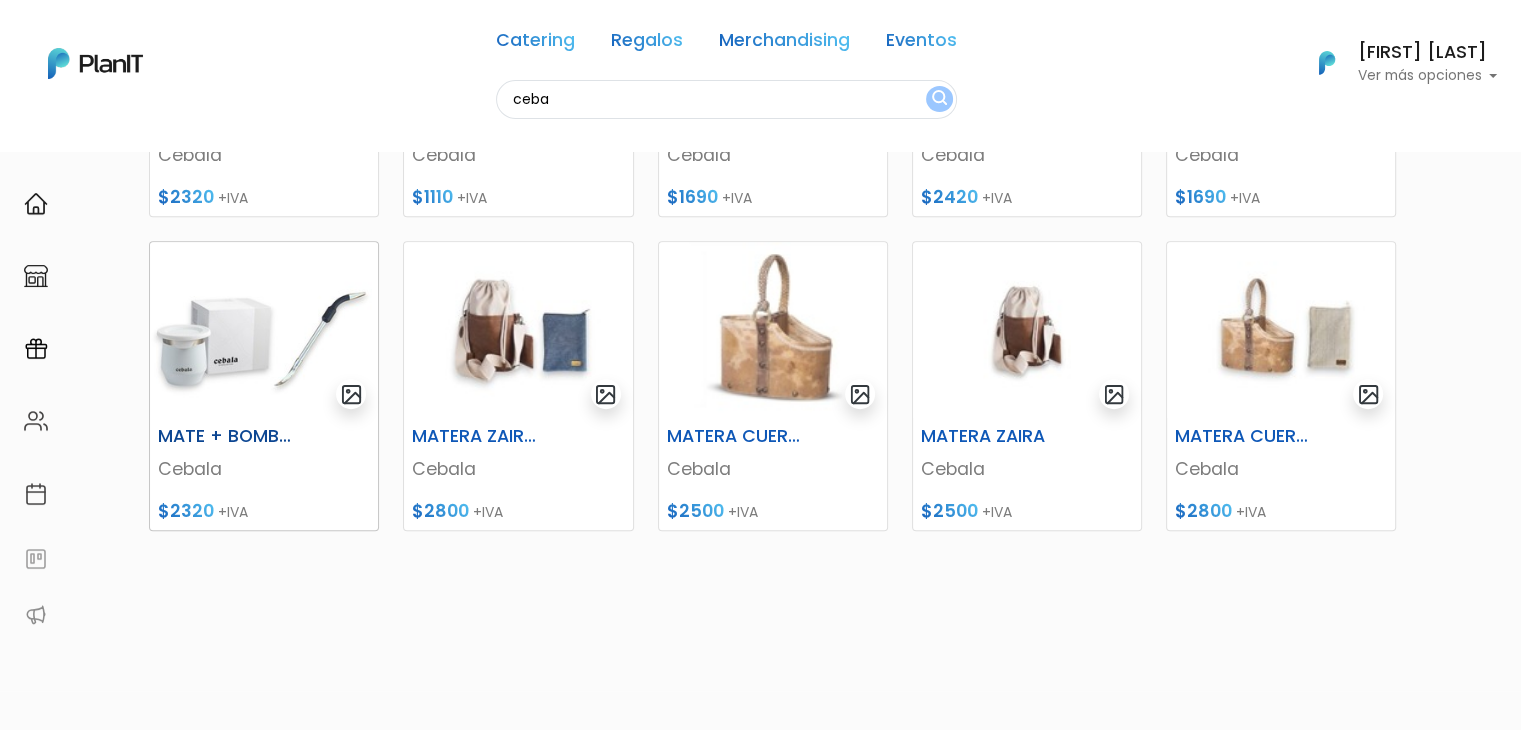 click at bounding box center [264, 330] 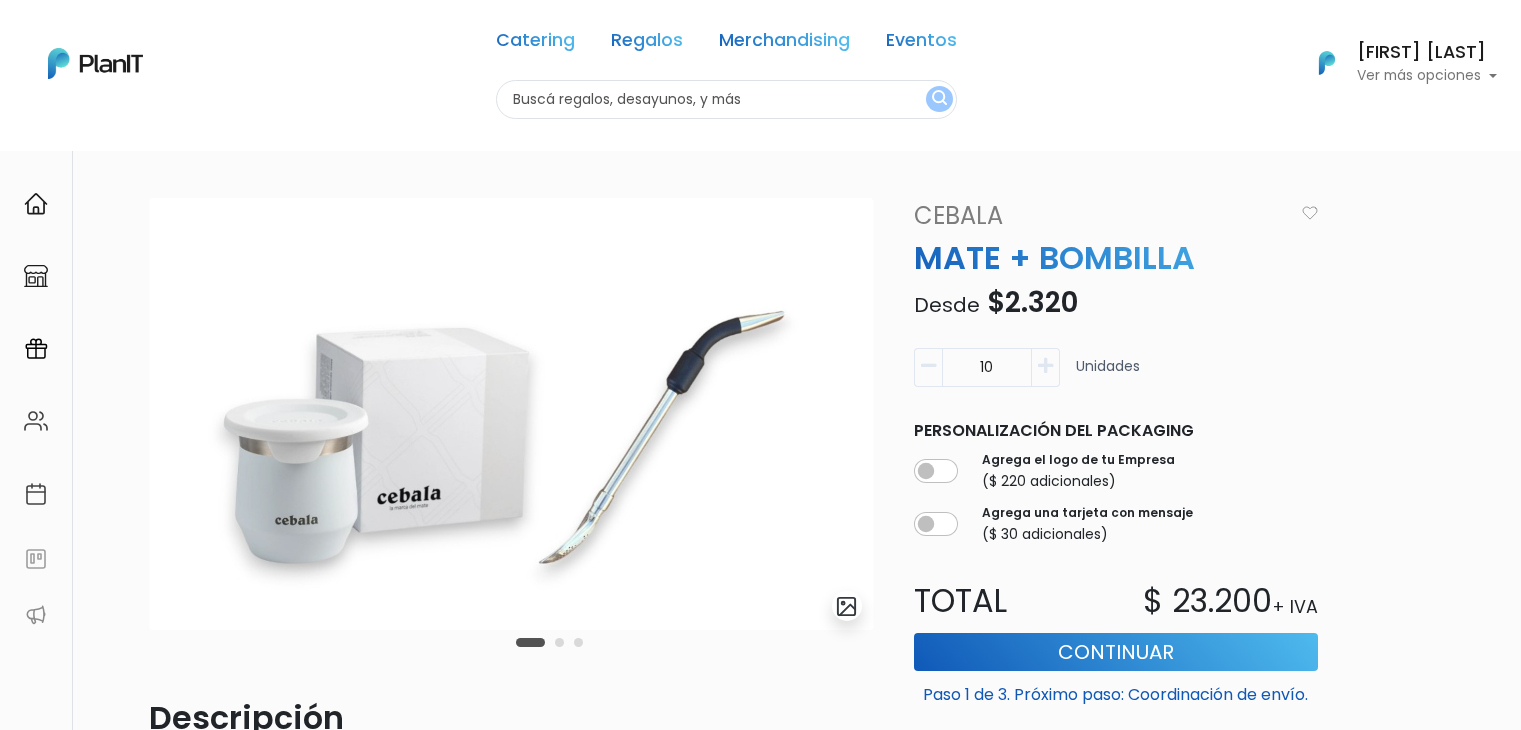 scroll, scrollTop: 0, scrollLeft: 0, axis: both 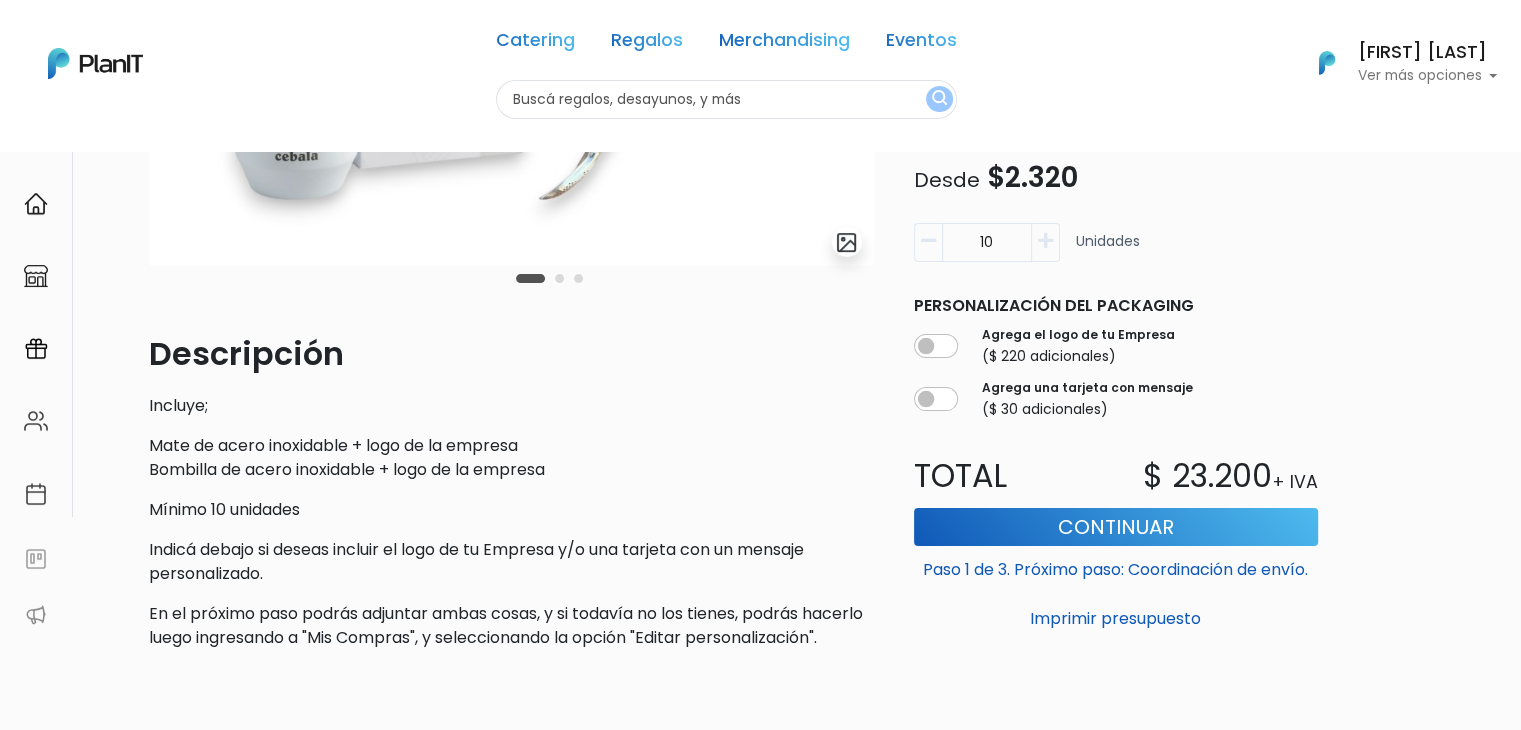 click at bounding box center (726, 99) 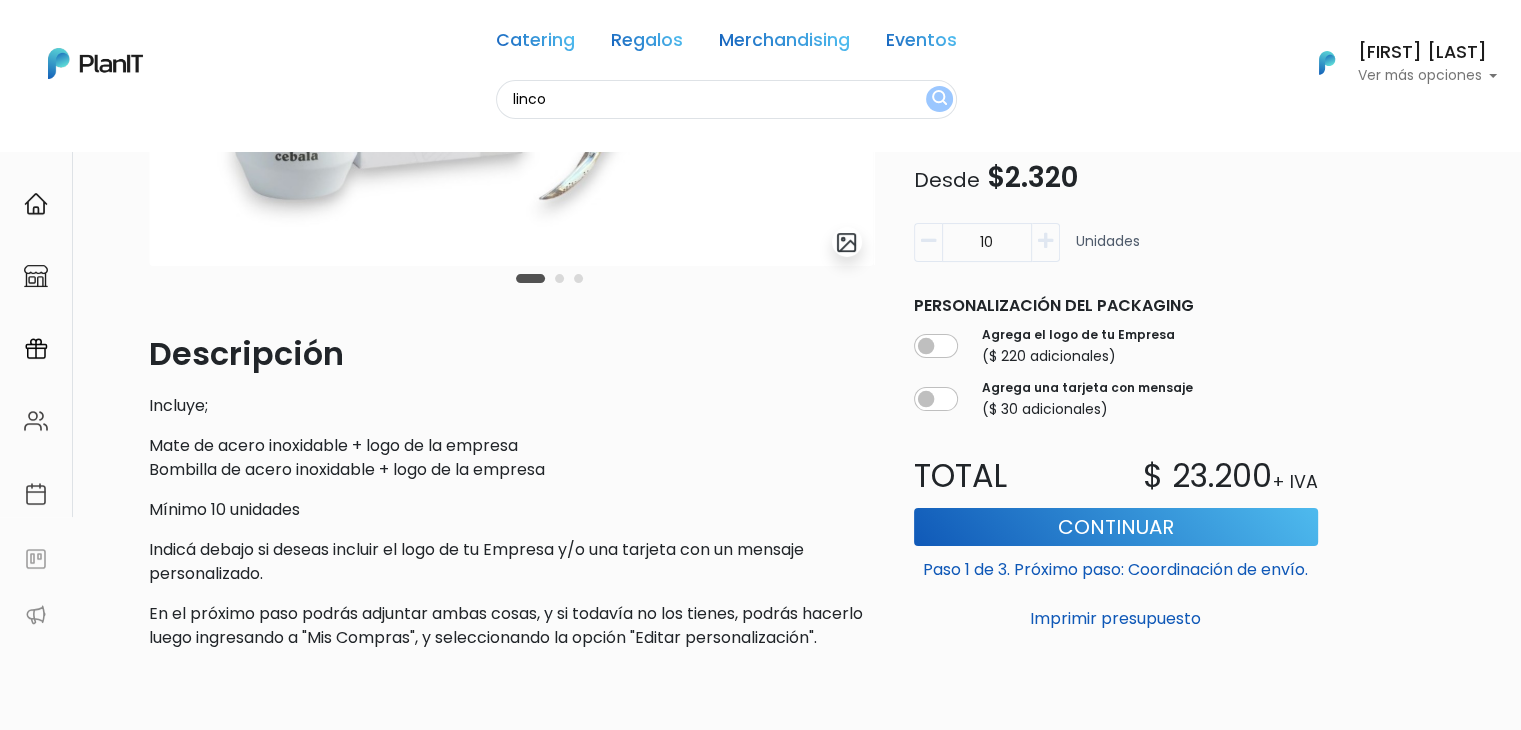 type on "linco" 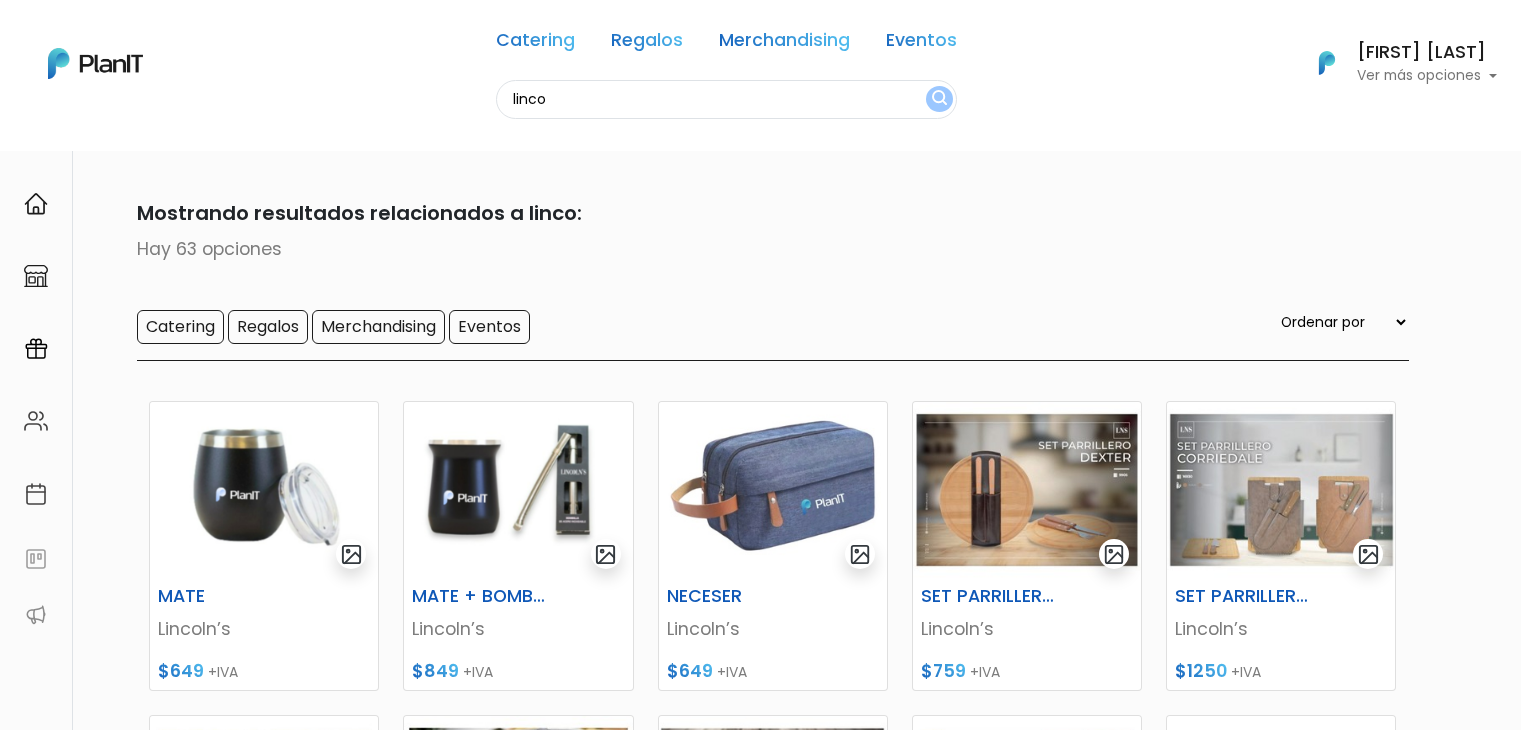 scroll, scrollTop: 0, scrollLeft: 0, axis: both 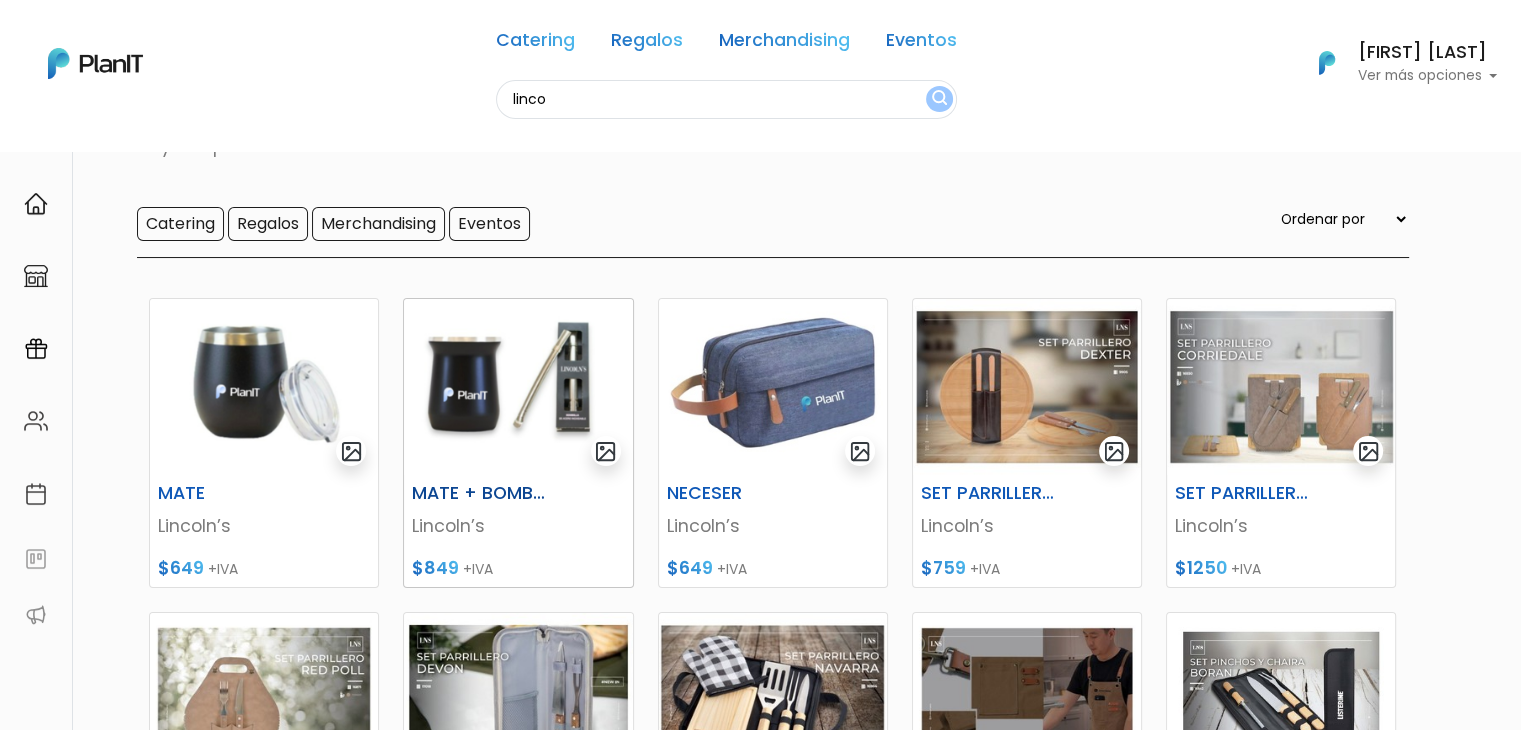 click at bounding box center (518, 387) 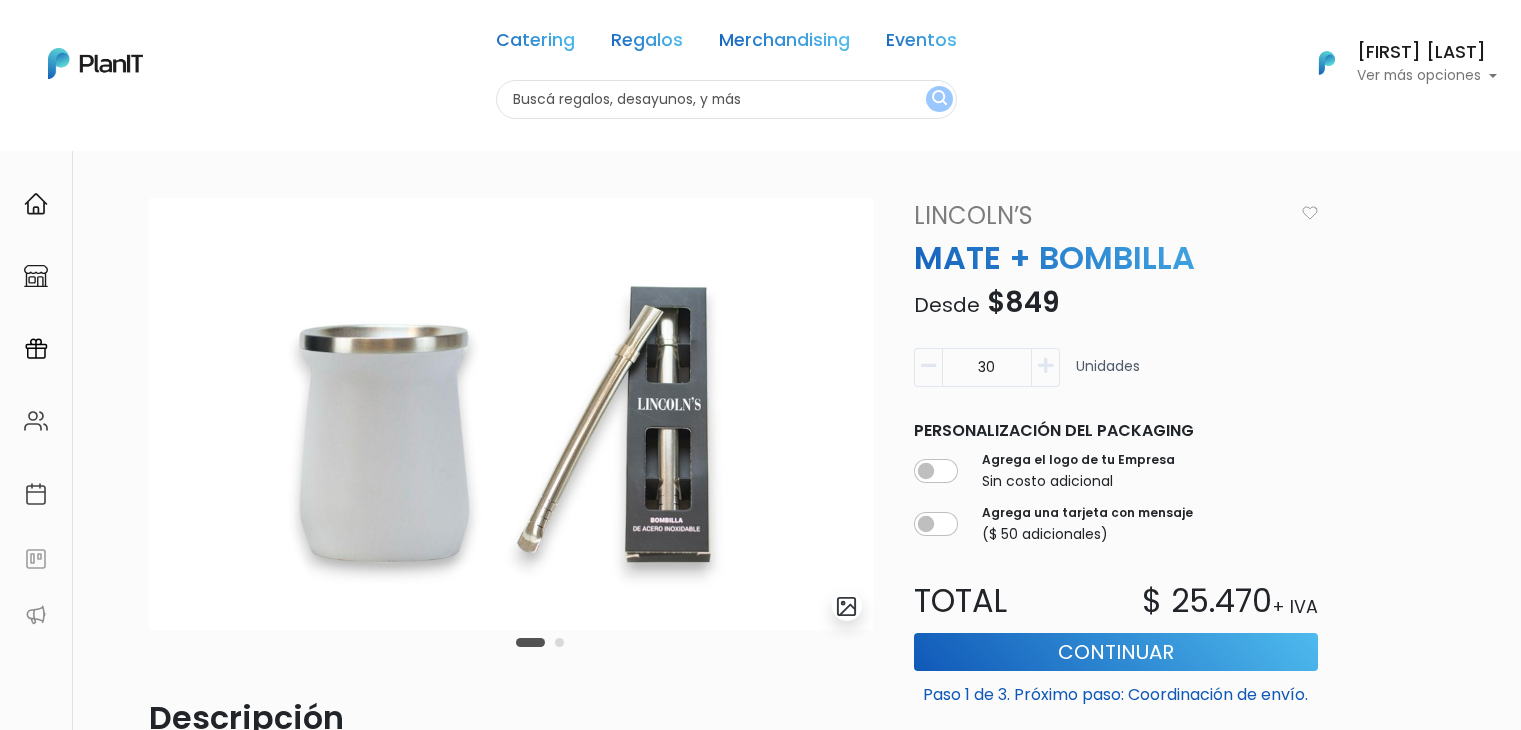 scroll, scrollTop: 0, scrollLeft: 0, axis: both 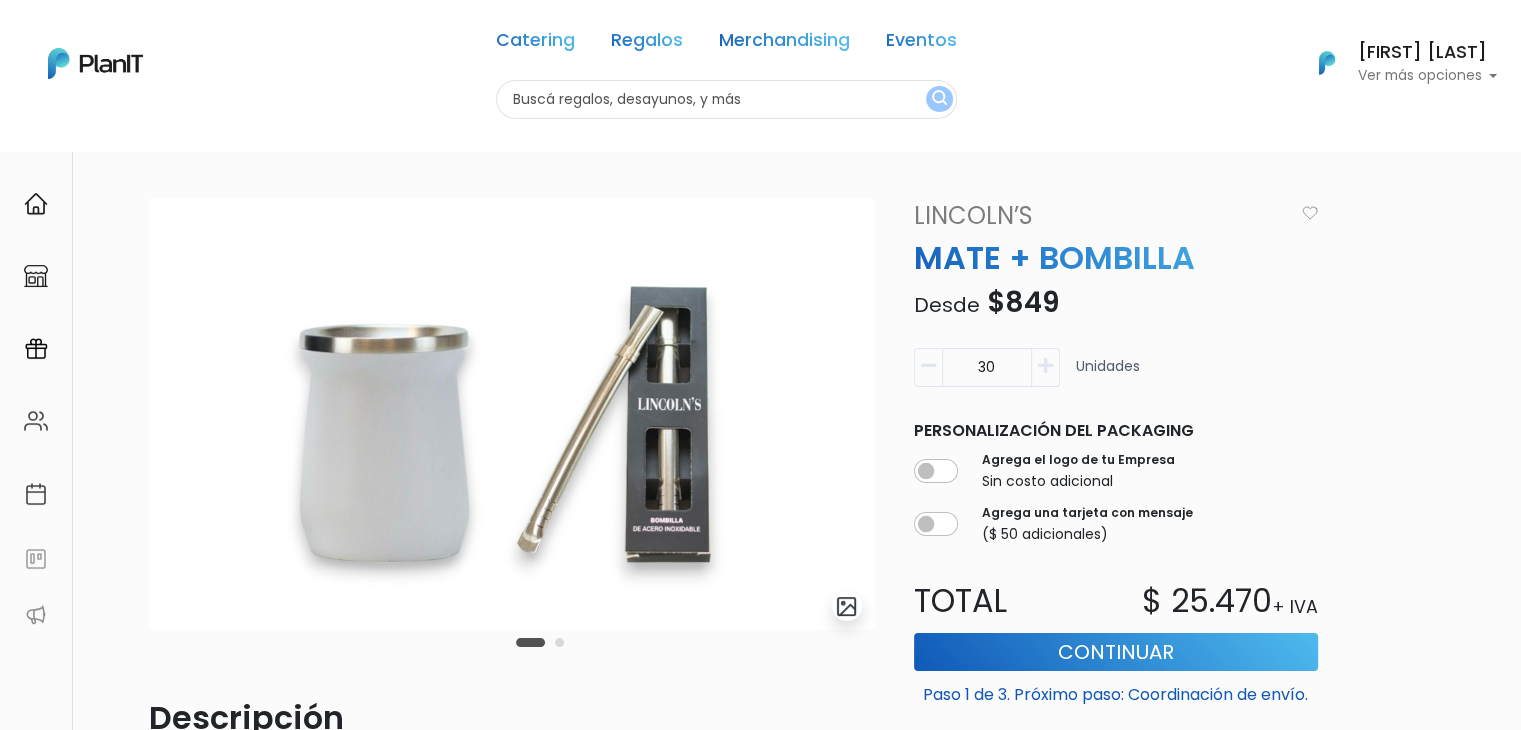 click on "Ver más opciones" at bounding box center (1427, 76) 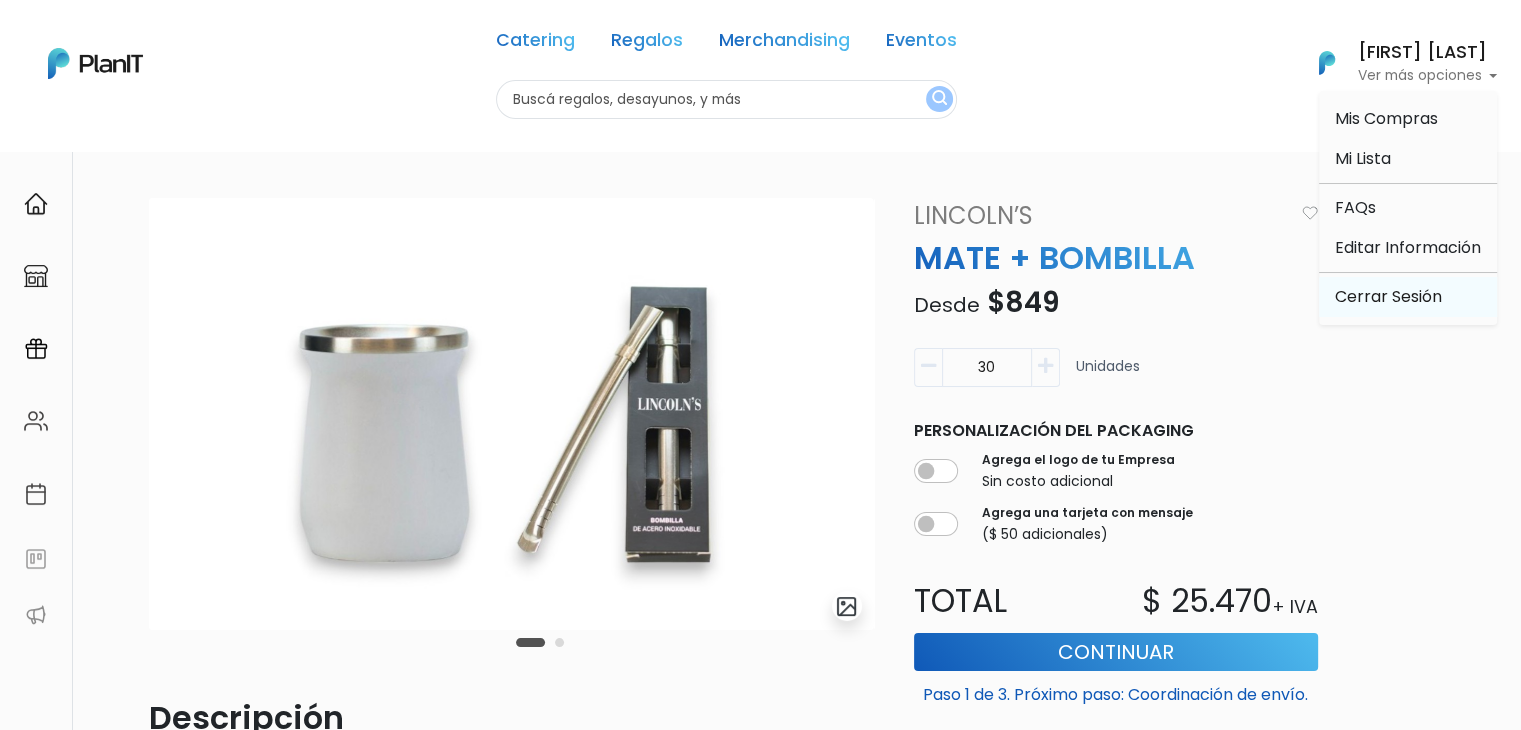 click on "Cerrar Sesión" at bounding box center [1408, 297] 